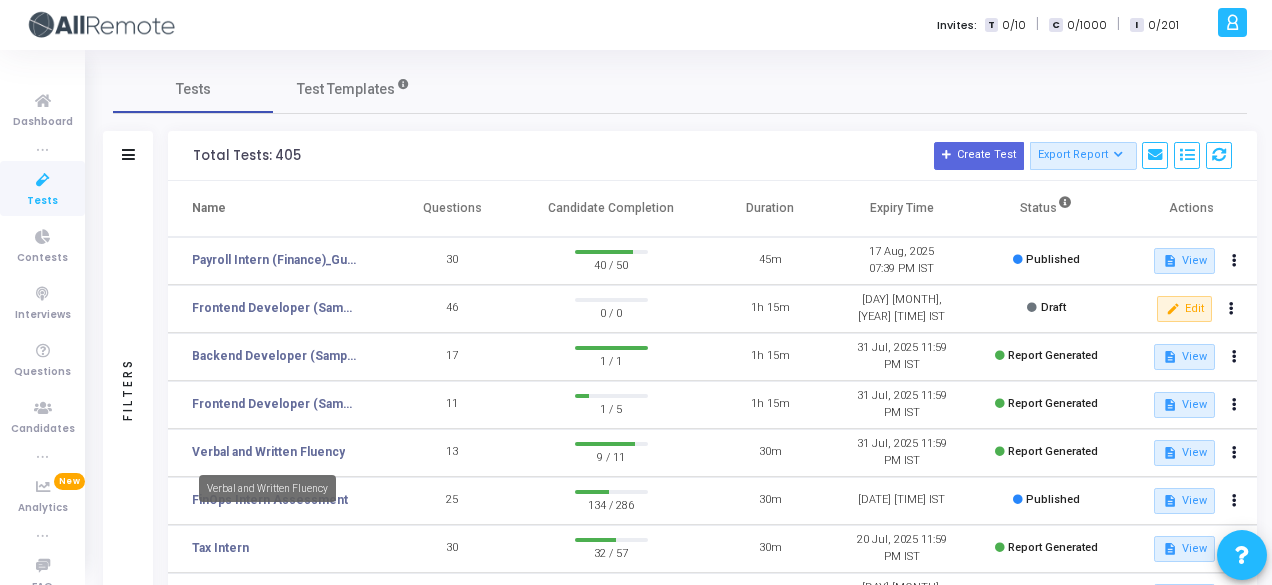 scroll, scrollTop: 0, scrollLeft: 0, axis: both 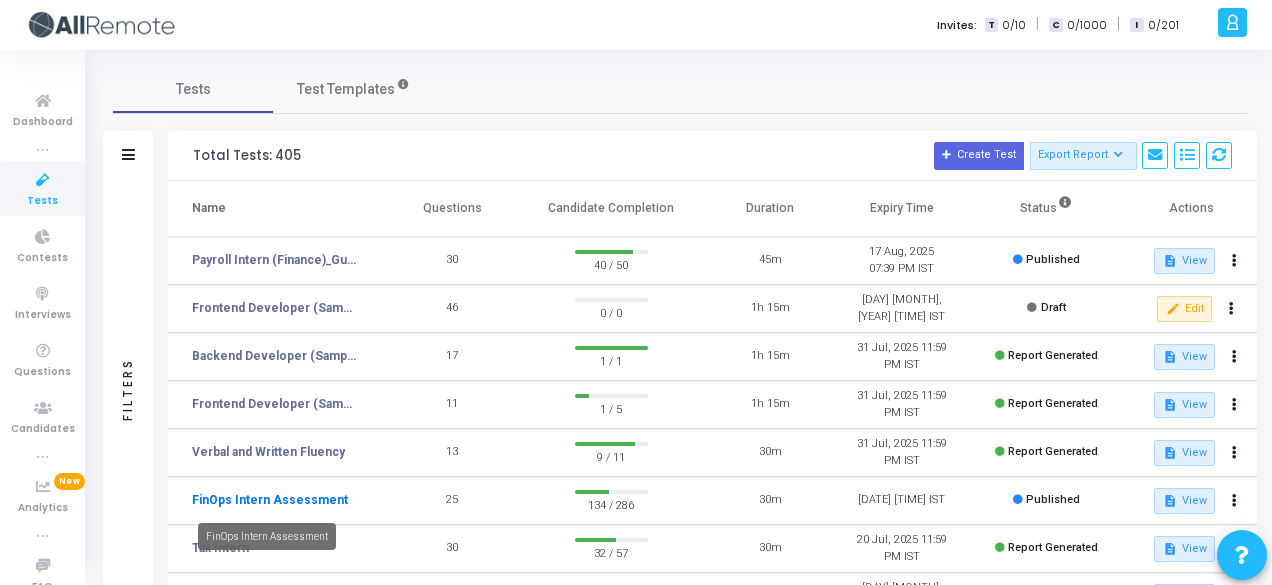 click on "FinOps Intern Assessment" 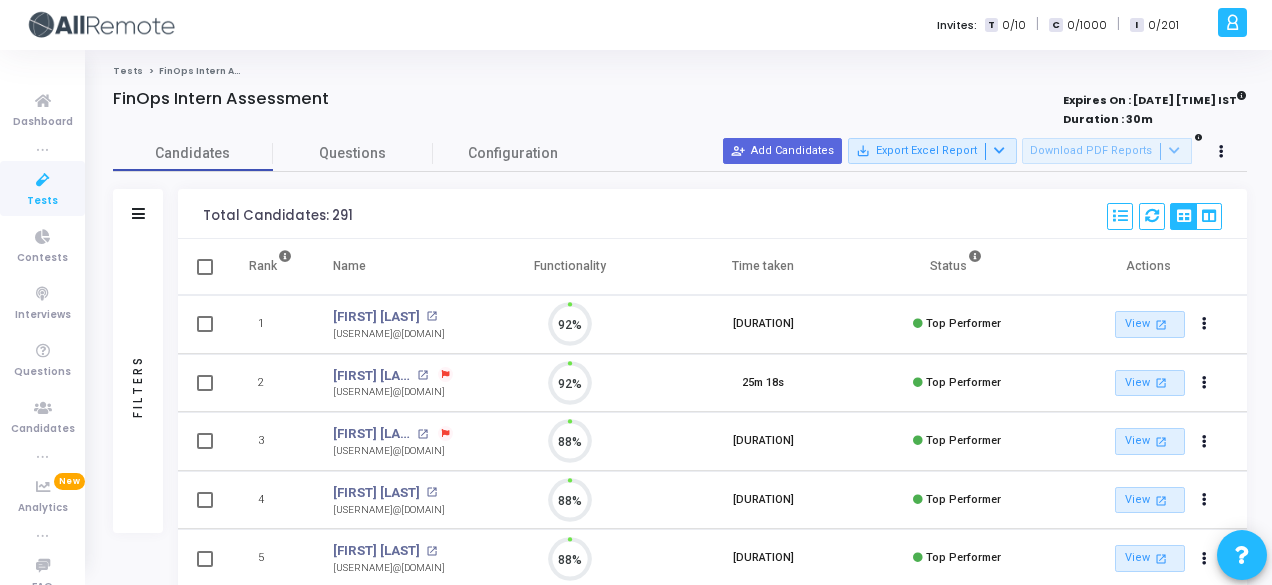 scroll, scrollTop: 9, scrollLeft: 8, axis: both 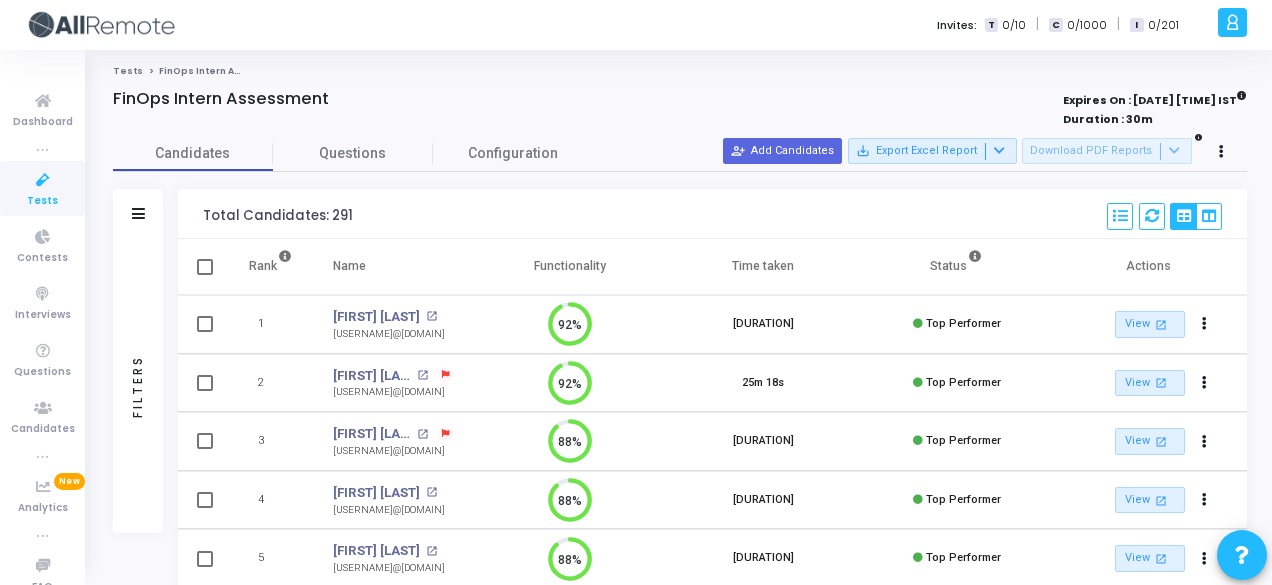 click on "Filters" at bounding box center [138, 214] 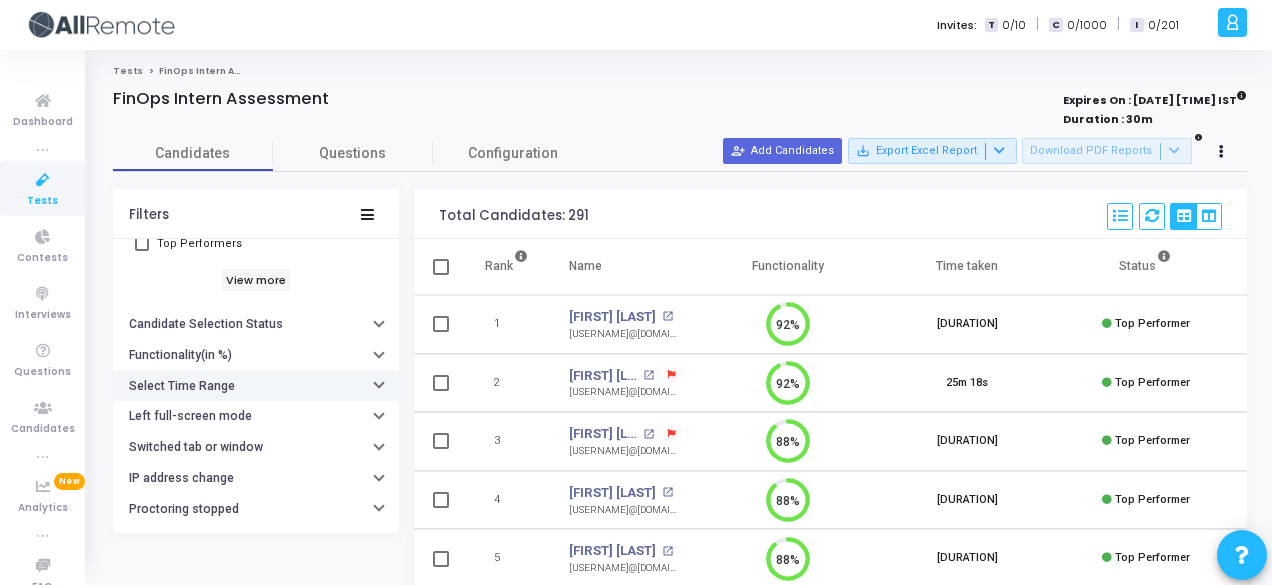 click on "Select Time Range" at bounding box center [256, 385] 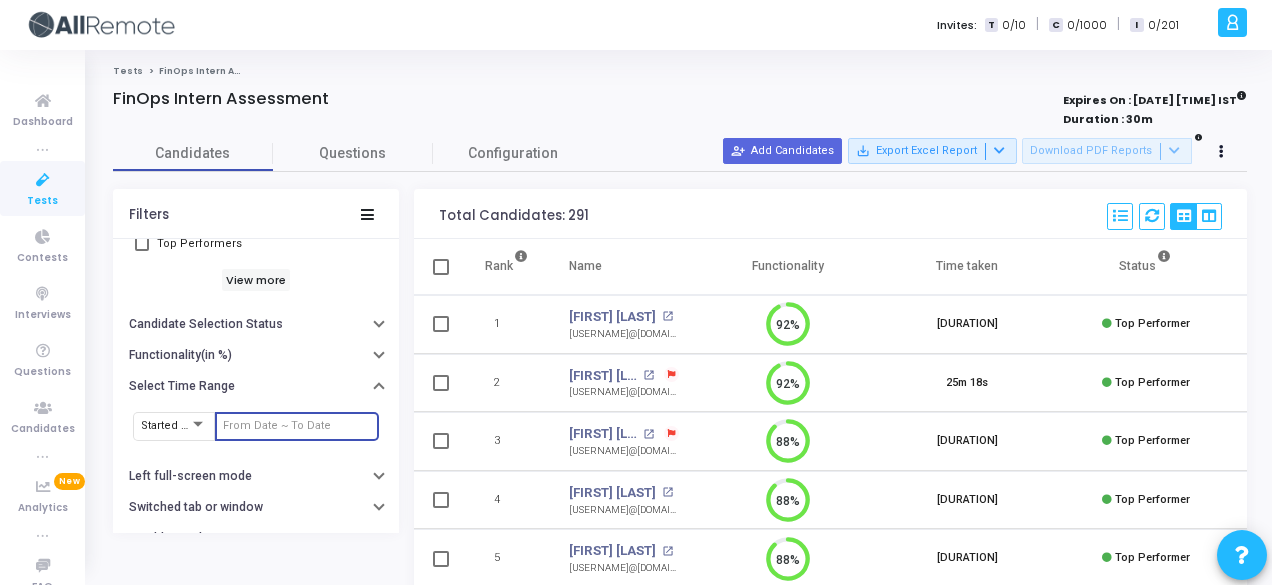 click at bounding box center [297, 426] 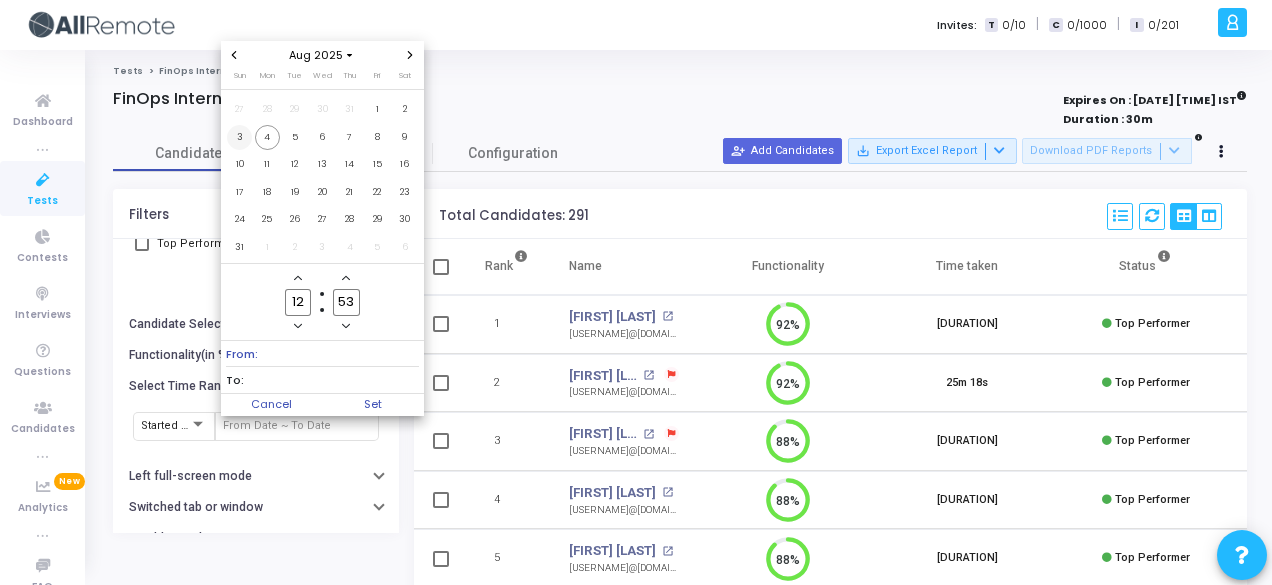 click on "3" at bounding box center (239, 137) 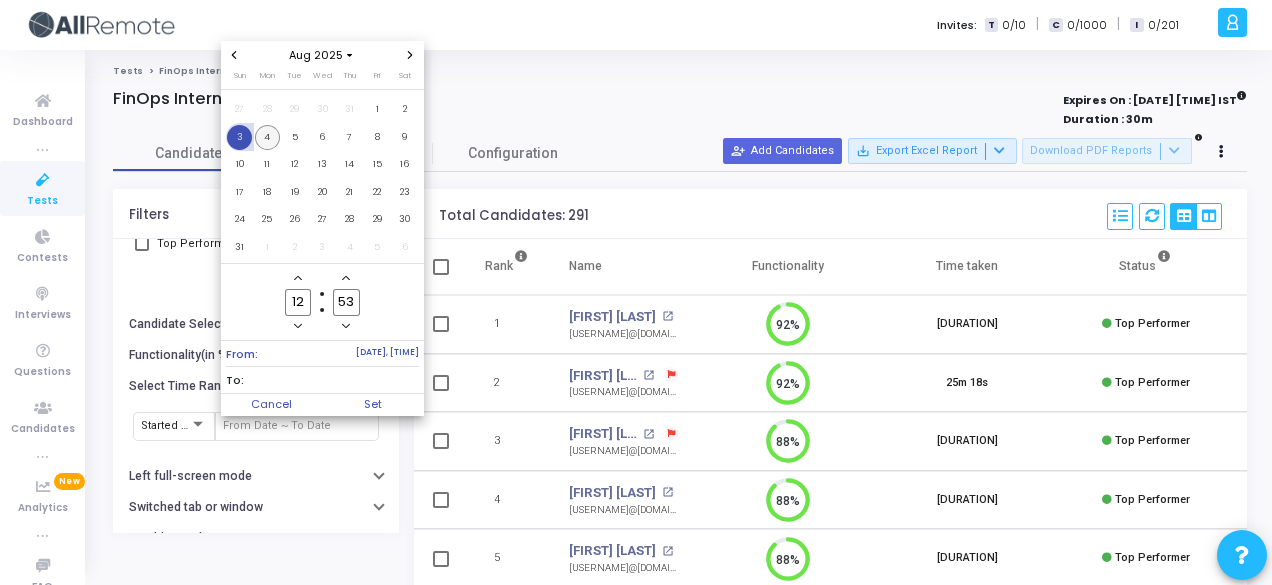 click on "4" at bounding box center [267, 137] 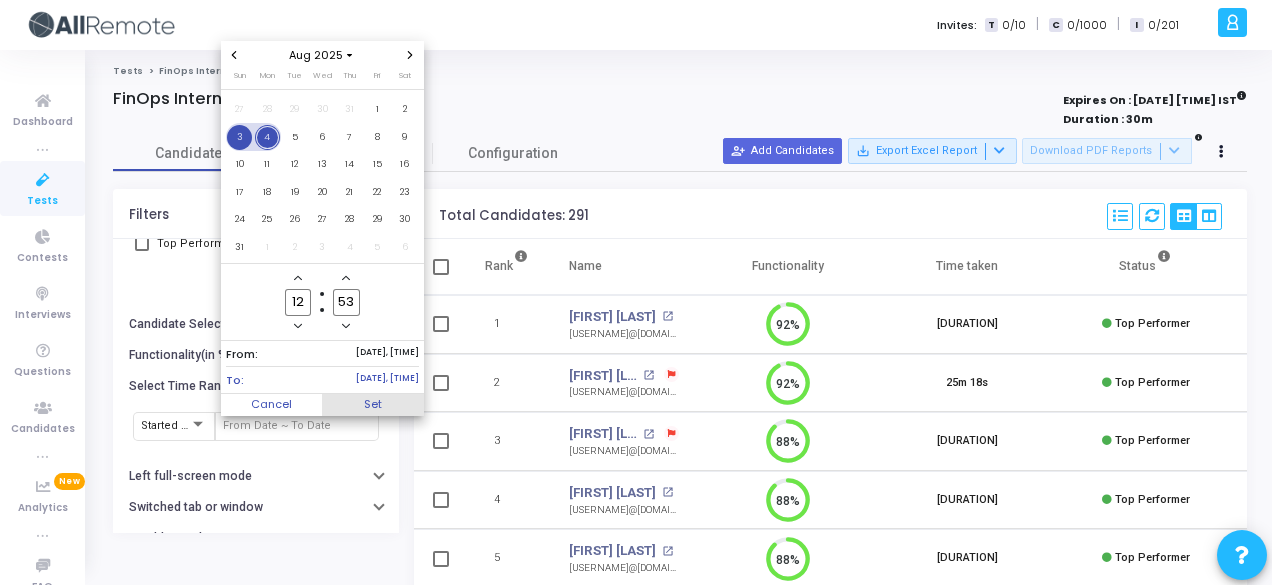 drag, startPoint x: 391, startPoint y: 417, endPoint x: 381, endPoint y: 400, distance: 19.723083 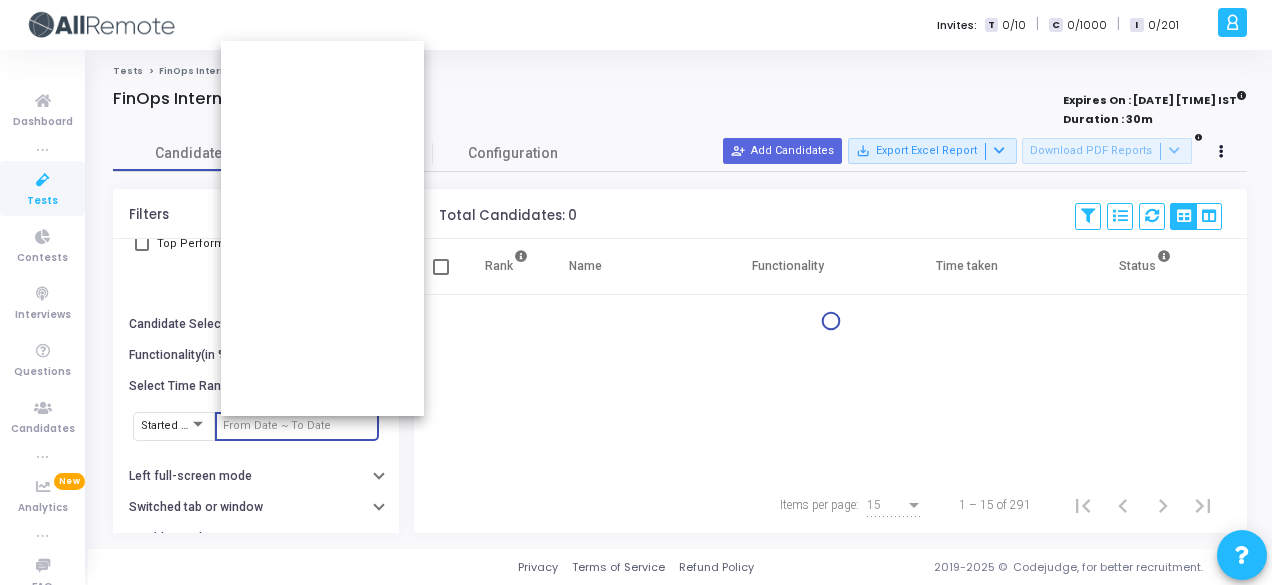 type on "[DATE], [TIME] - [DATE], [TIME]" 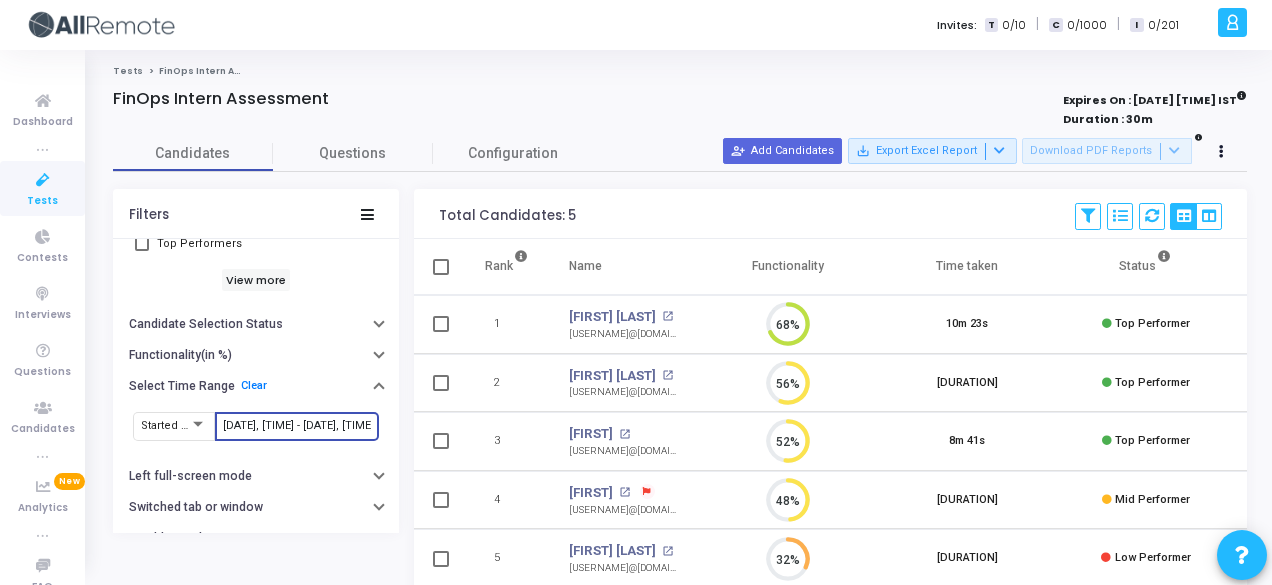 click on "[DATE], [TIME] - [DATE], [TIME]" at bounding box center [297, 426] 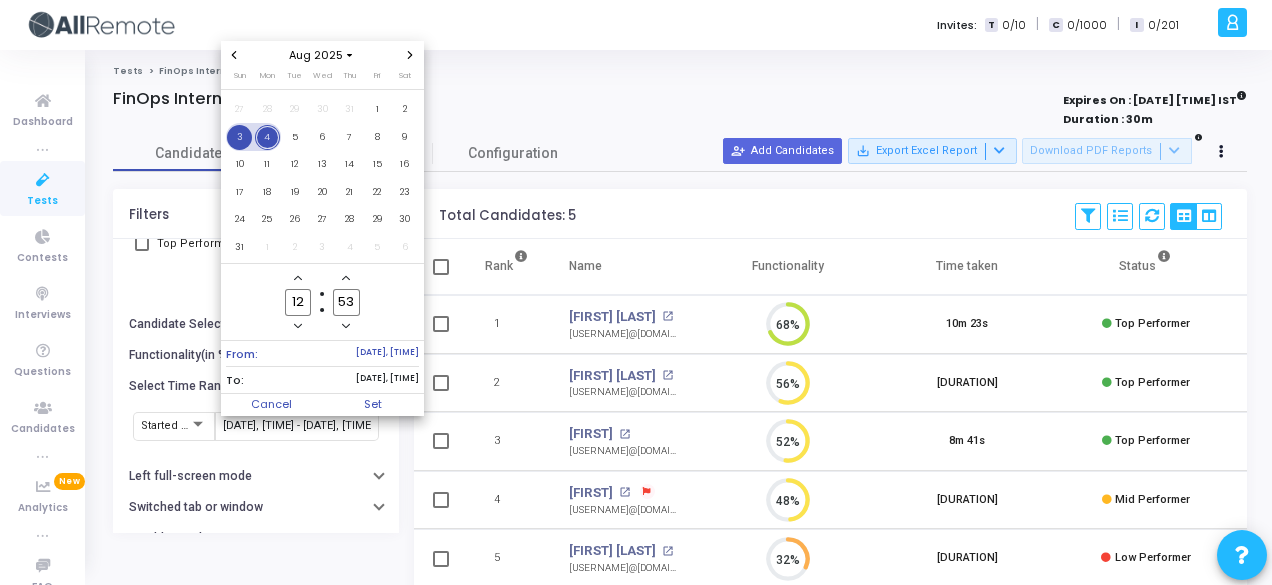 click on "3" at bounding box center [239, 137] 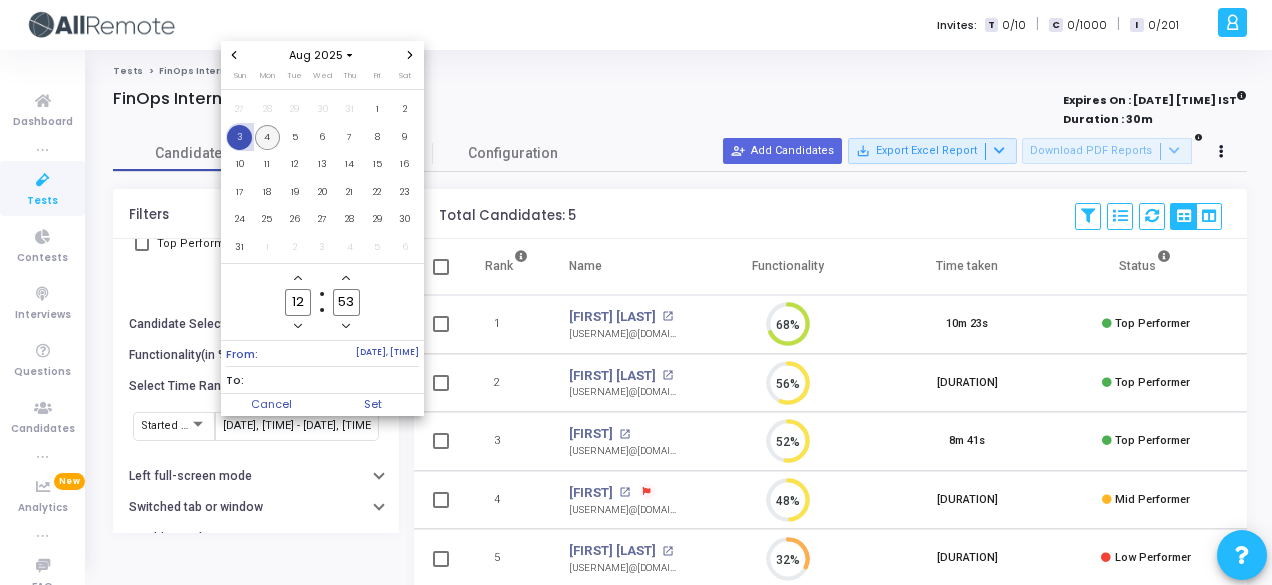click on "4" at bounding box center (267, 137) 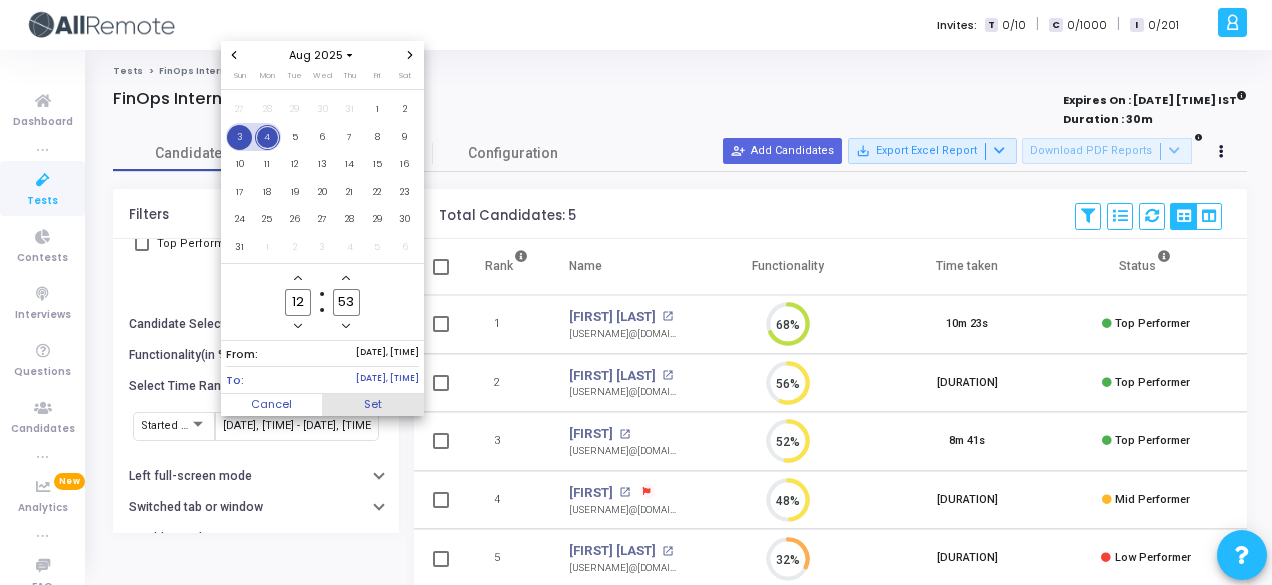 click on "Set" at bounding box center [373, 405] 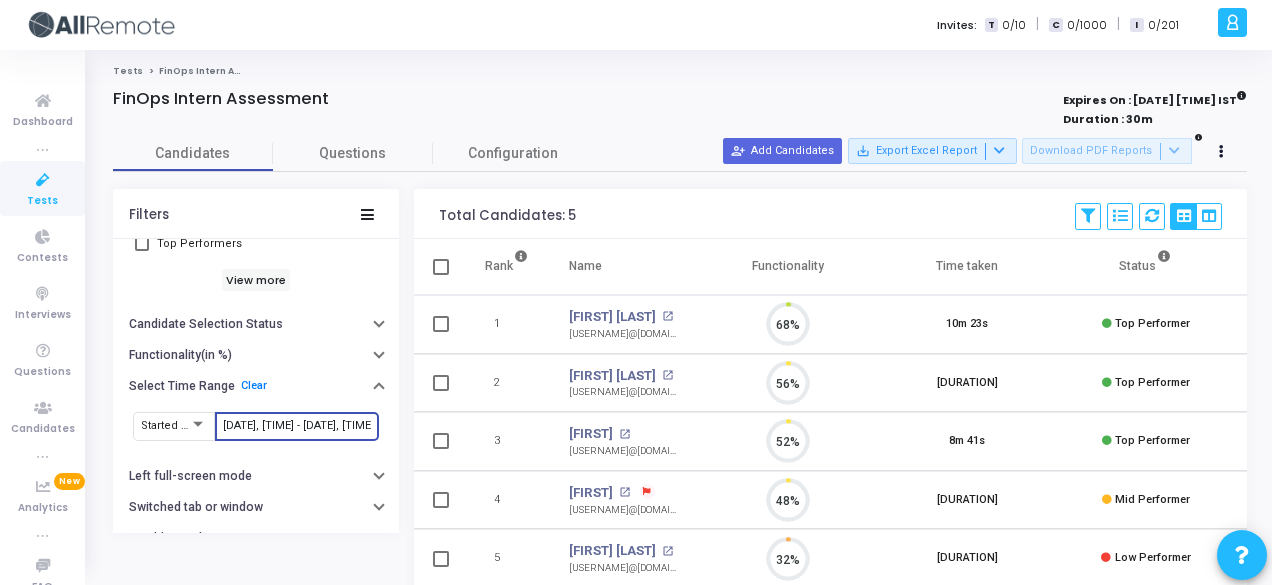 scroll, scrollTop: 9, scrollLeft: 8, axis: both 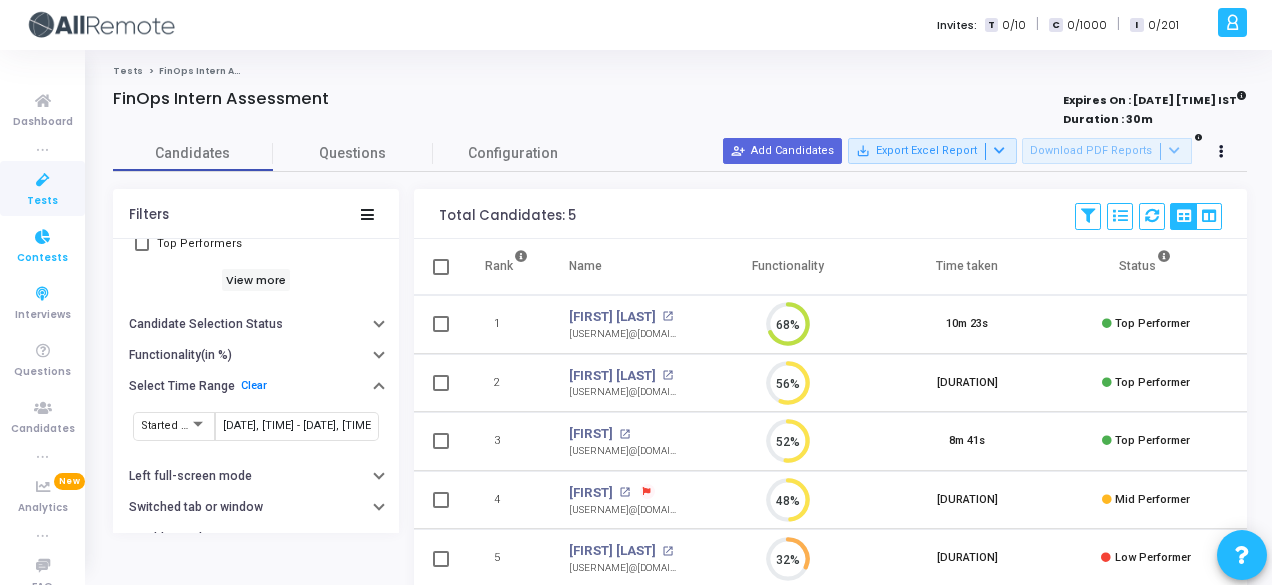 click on "Contests" at bounding box center [42, 245] 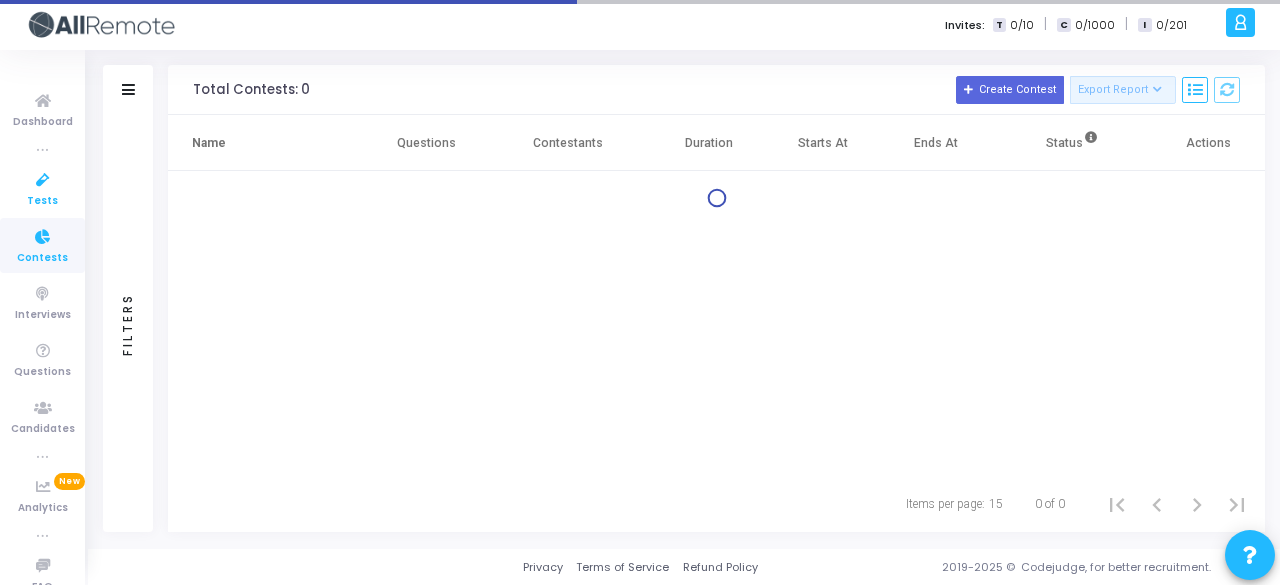 click at bounding box center (43, 180) 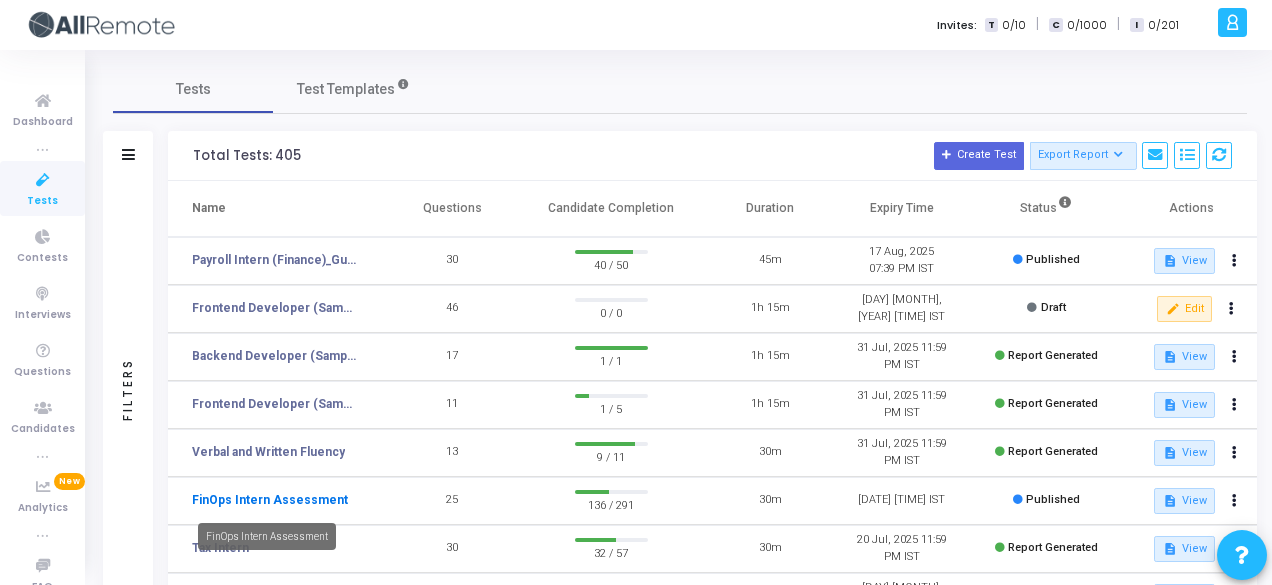 click on "FinOps Intern Assessment" 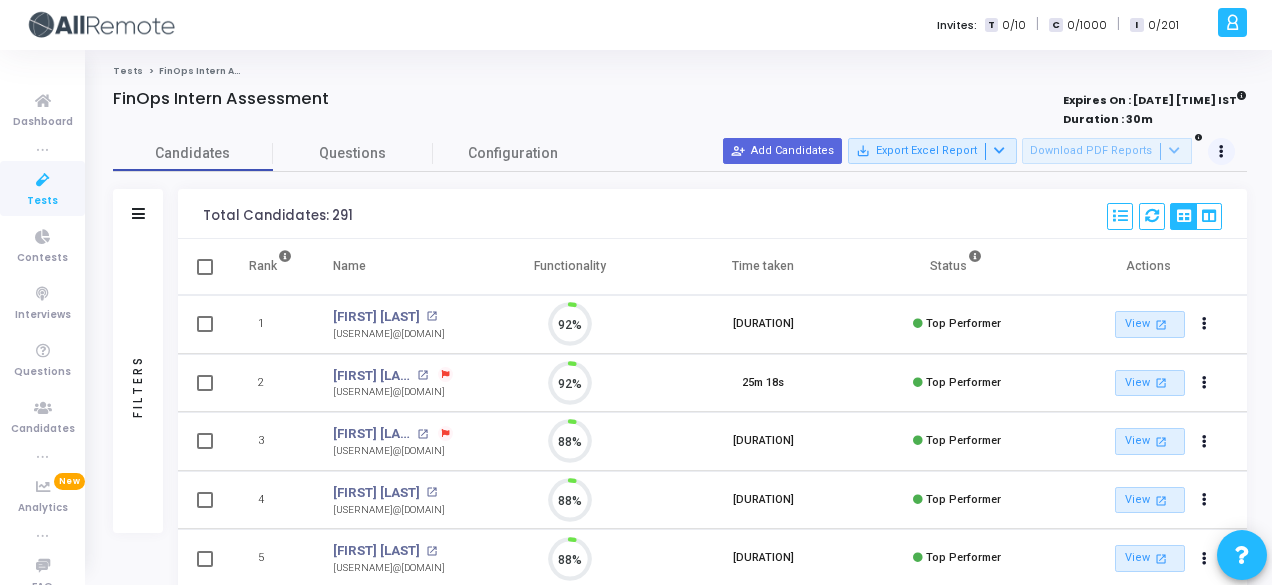 click at bounding box center (1222, 152) 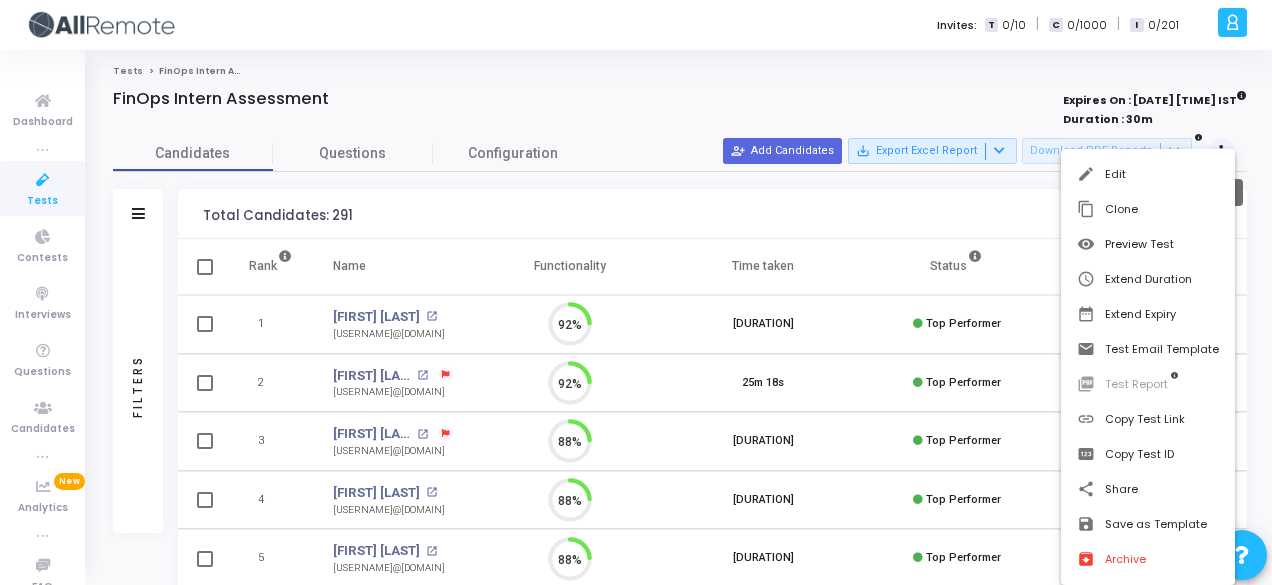 scroll, scrollTop: 9, scrollLeft: 8, axis: both 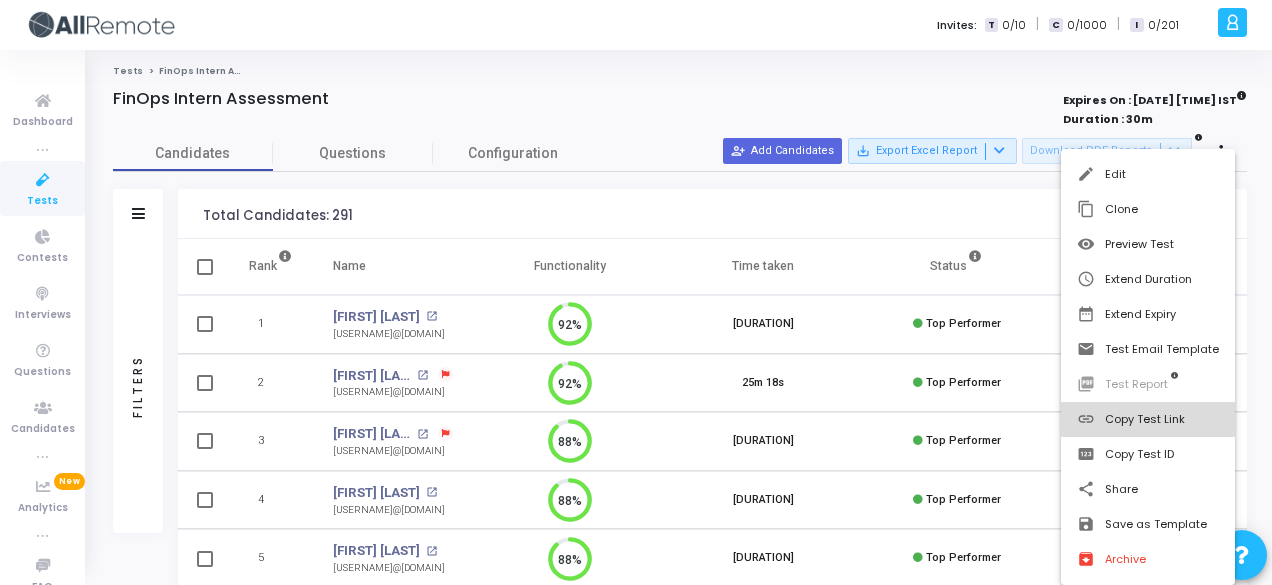 click on "link  Copy Test Link" at bounding box center [1148, 419] 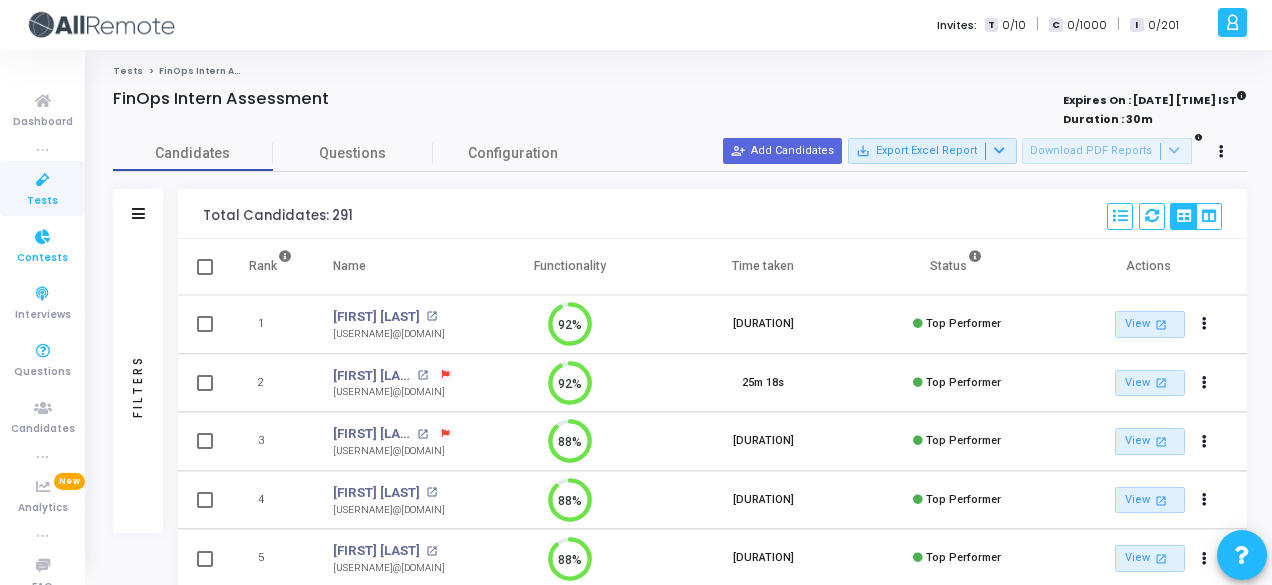 click on "Contests" at bounding box center [42, 258] 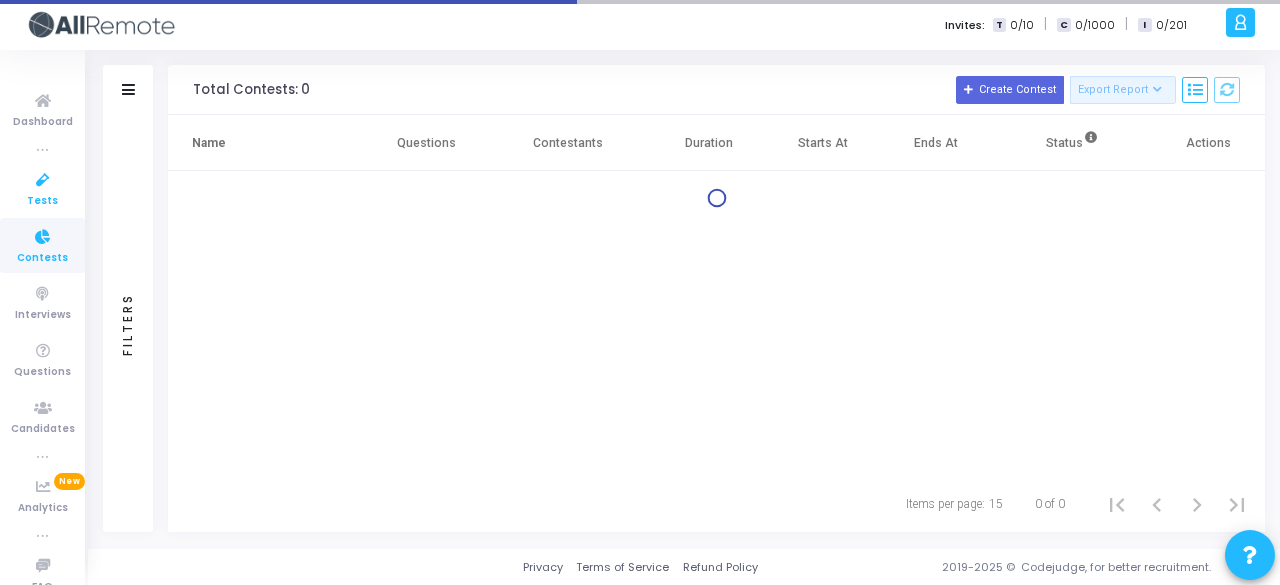click at bounding box center (43, 180) 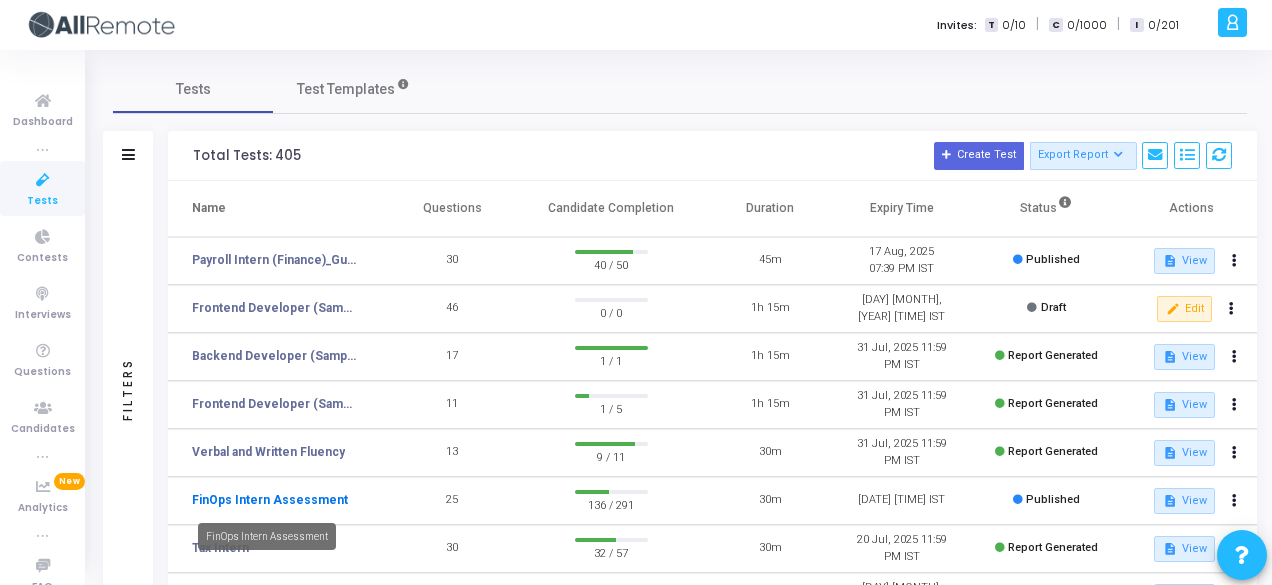click on "FinOps Intern Assessment" 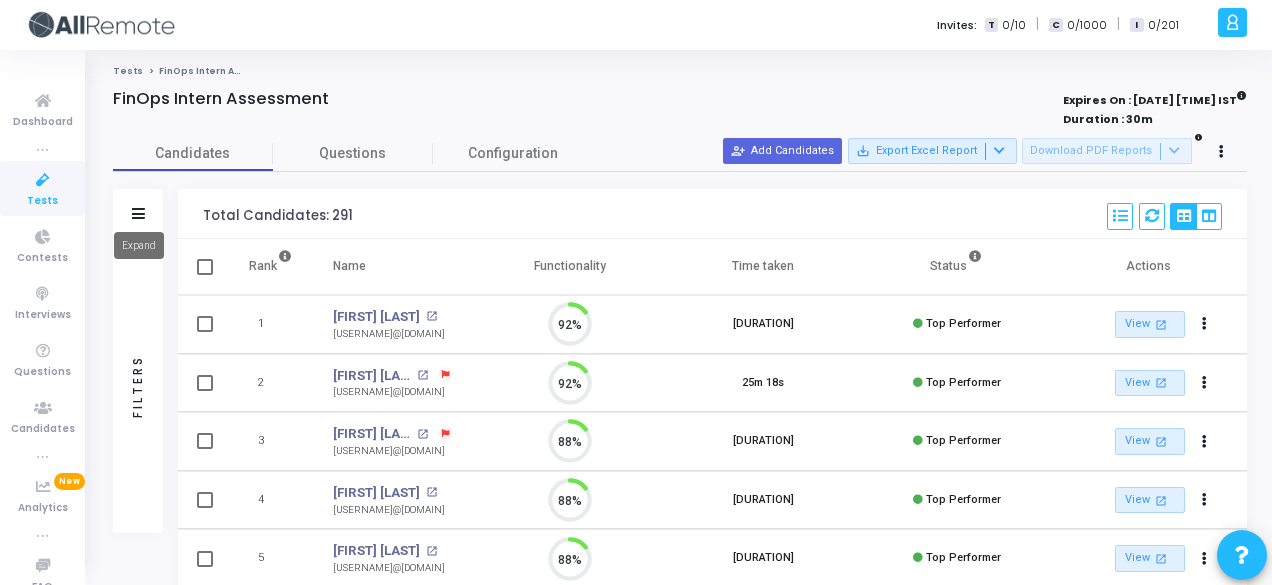 scroll, scrollTop: 9, scrollLeft: 8, axis: both 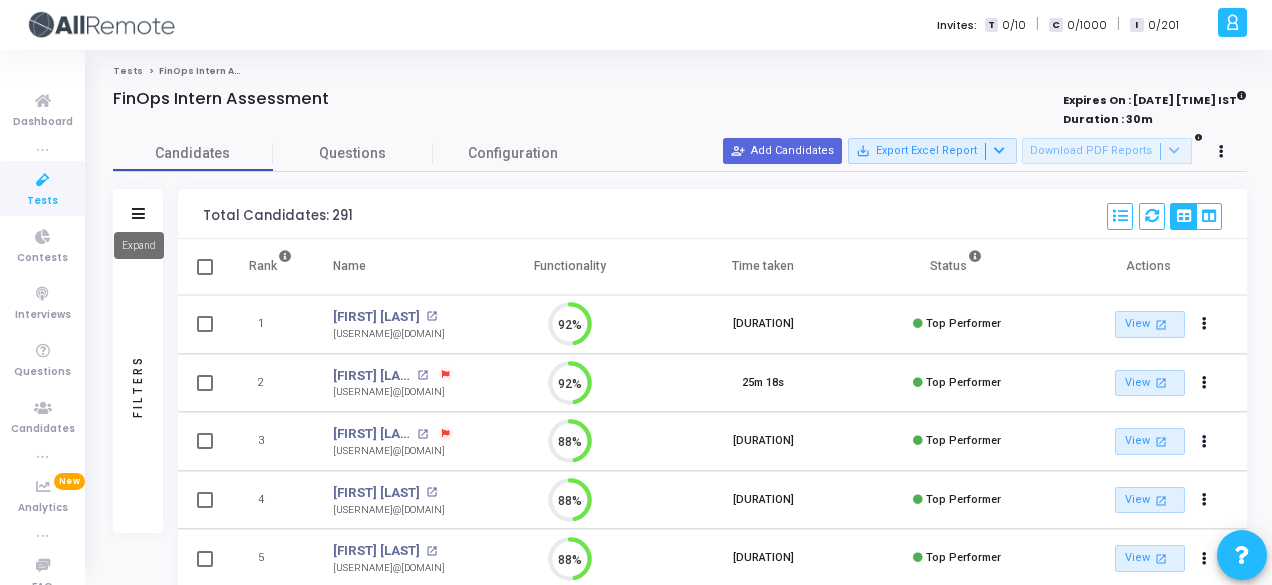 click on "Expand" at bounding box center [139, 245] 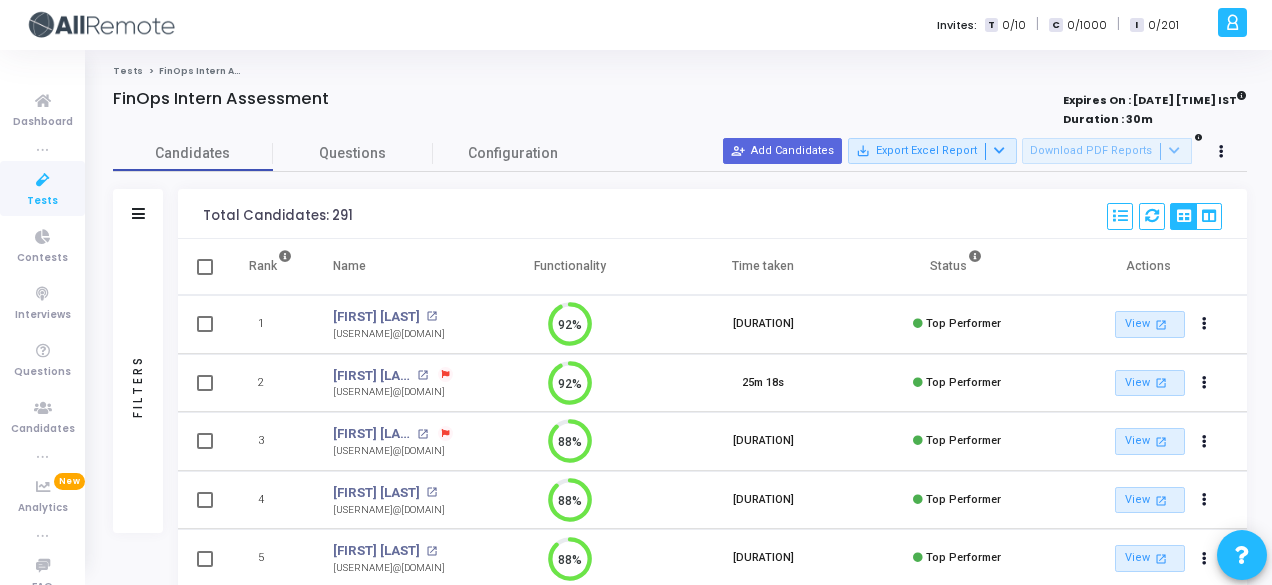 click on "Filters" at bounding box center (138, 214) 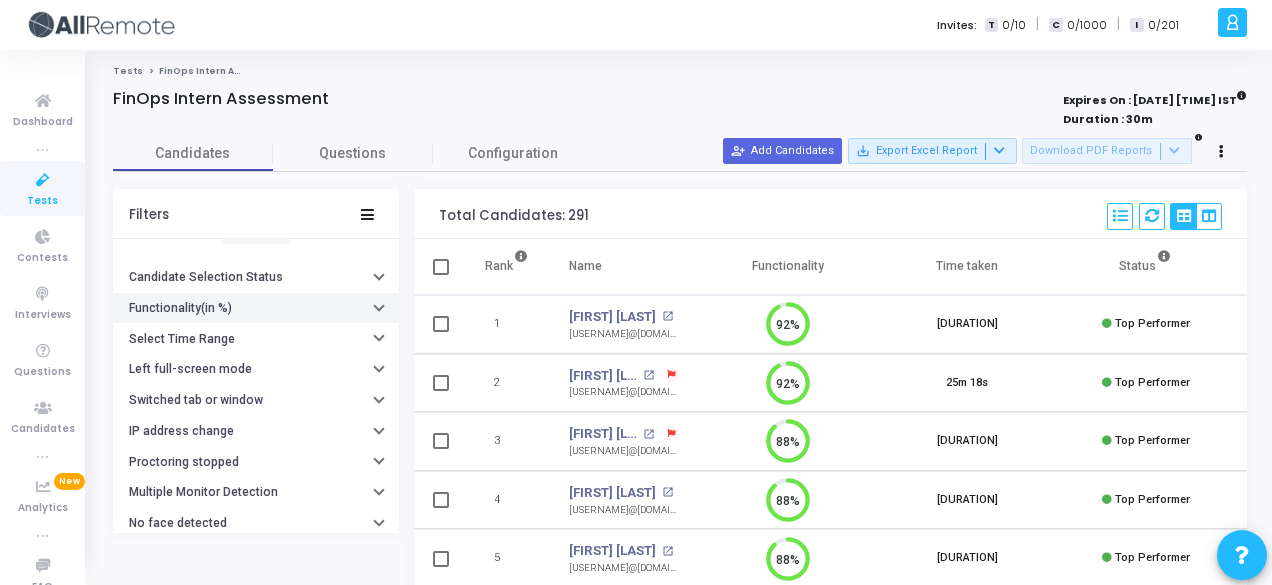 click on "Functionality(in %)" at bounding box center [256, 308] 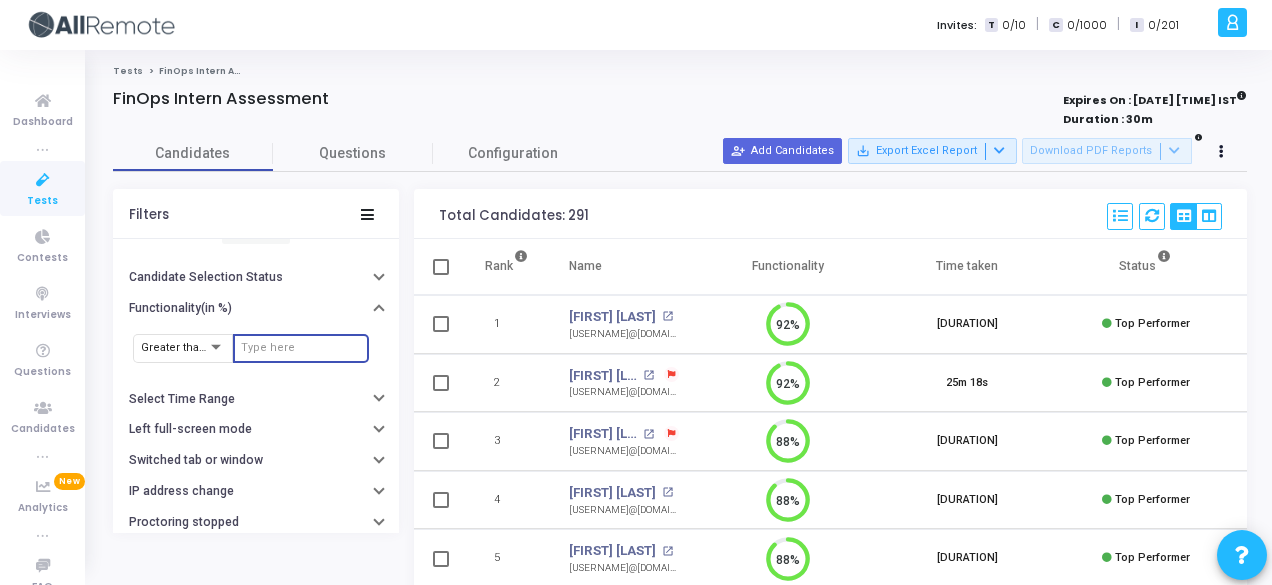 click at bounding box center (301, 348) 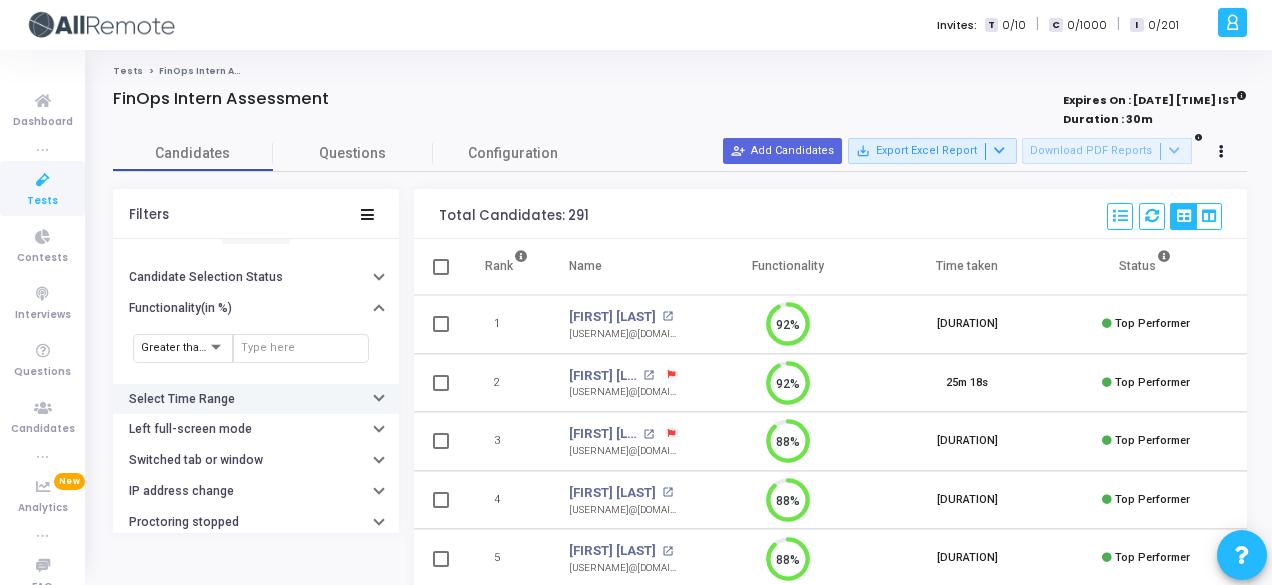click on "Select Time Range" at bounding box center [182, 399] 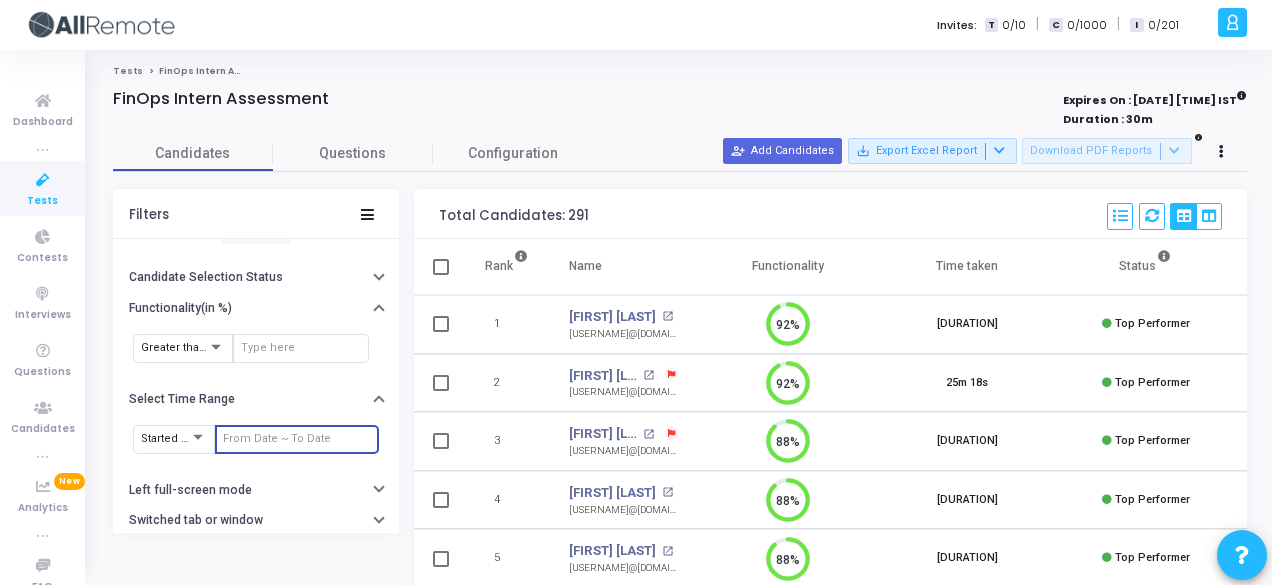 click at bounding box center [297, 439] 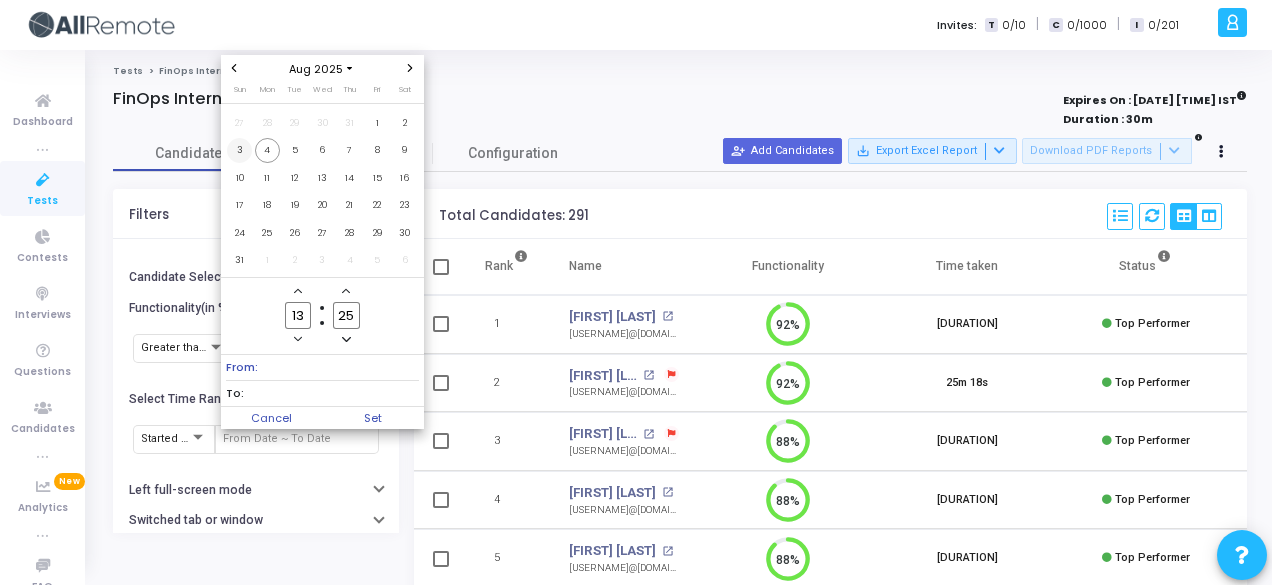 click on "3" at bounding box center (239, 150) 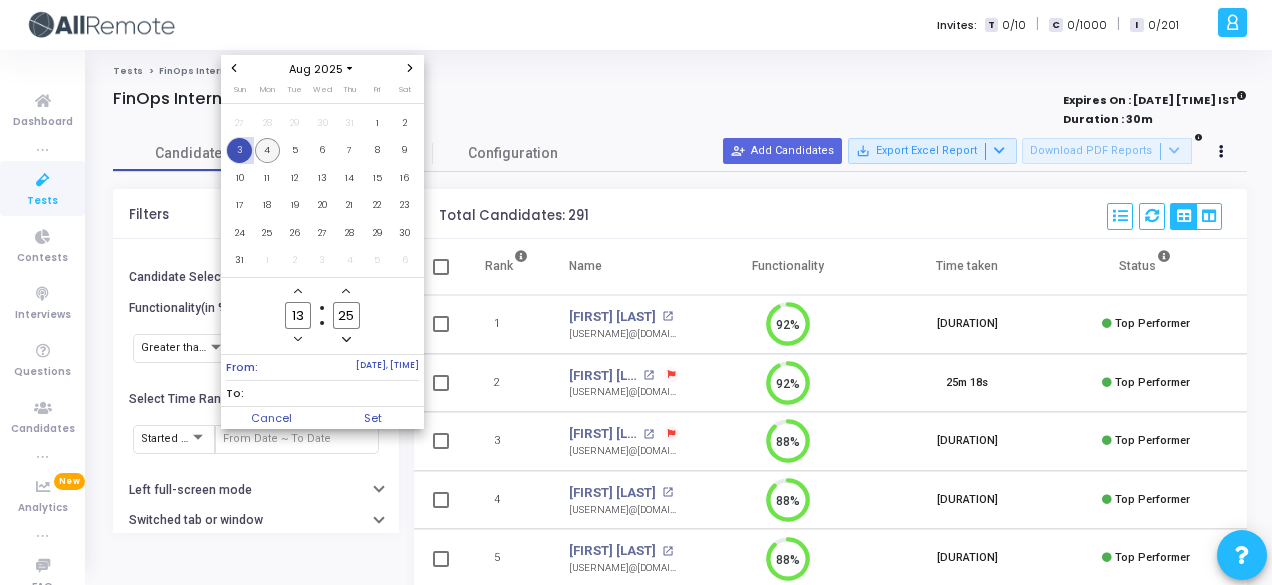 click on "4" at bounding box center [267, 150] 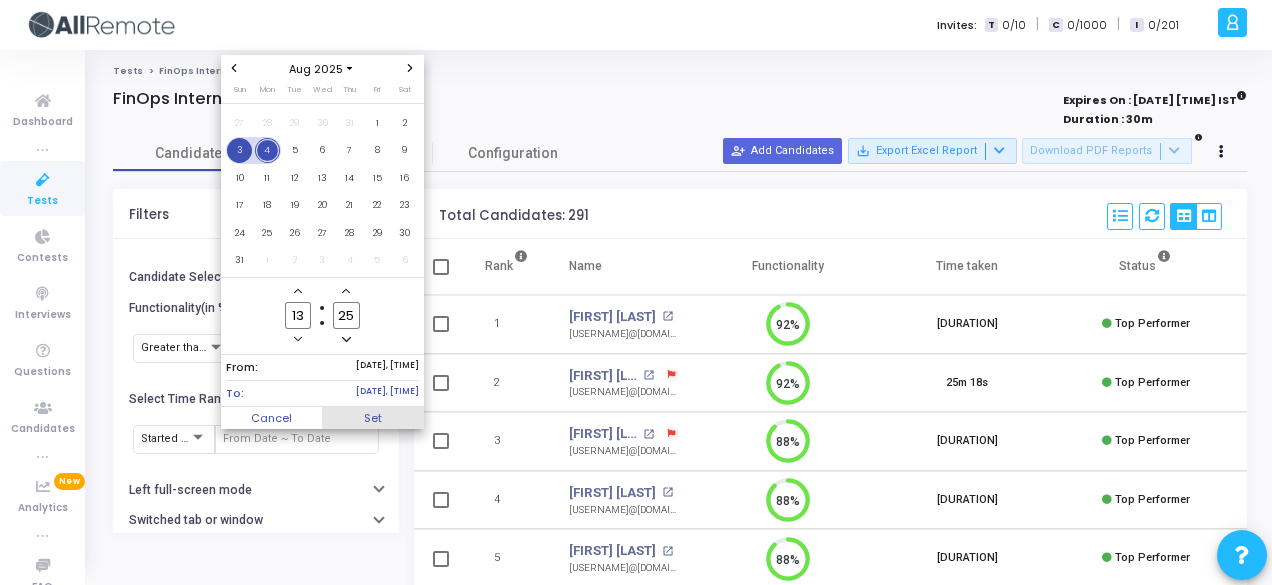 click on "Set" at bounding box center [373, 418] 